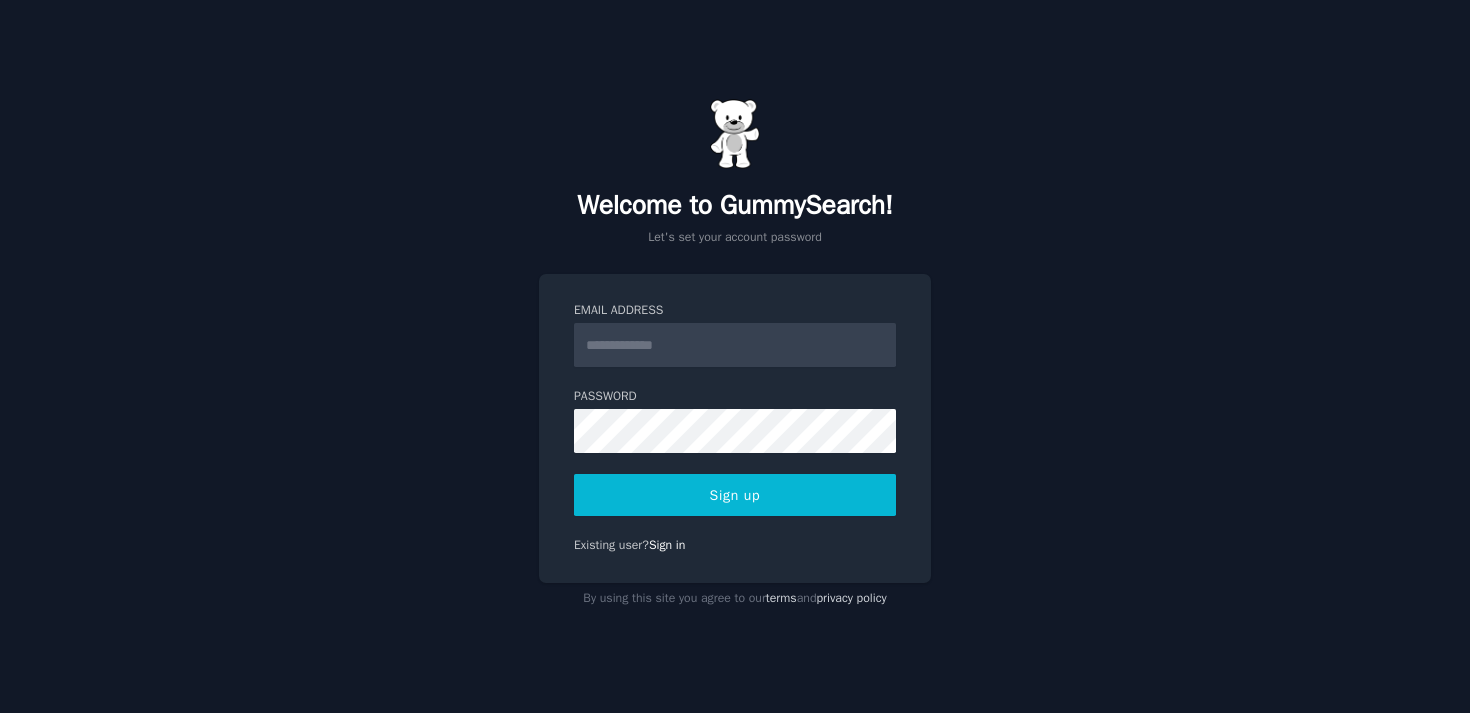 scroll, scrollTop: 0, scrollLeft: 0, axis: both 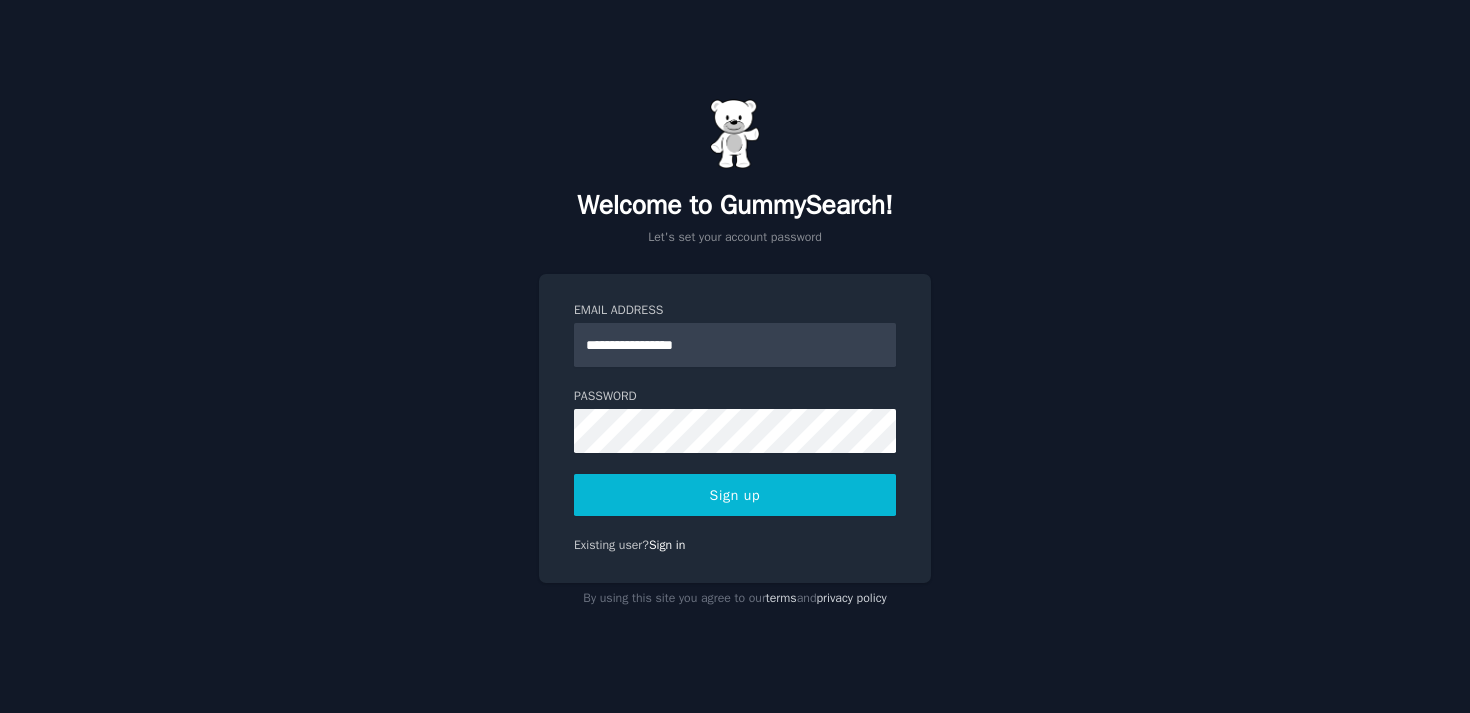 click on "Sign up" at bounding box center [735, 495] 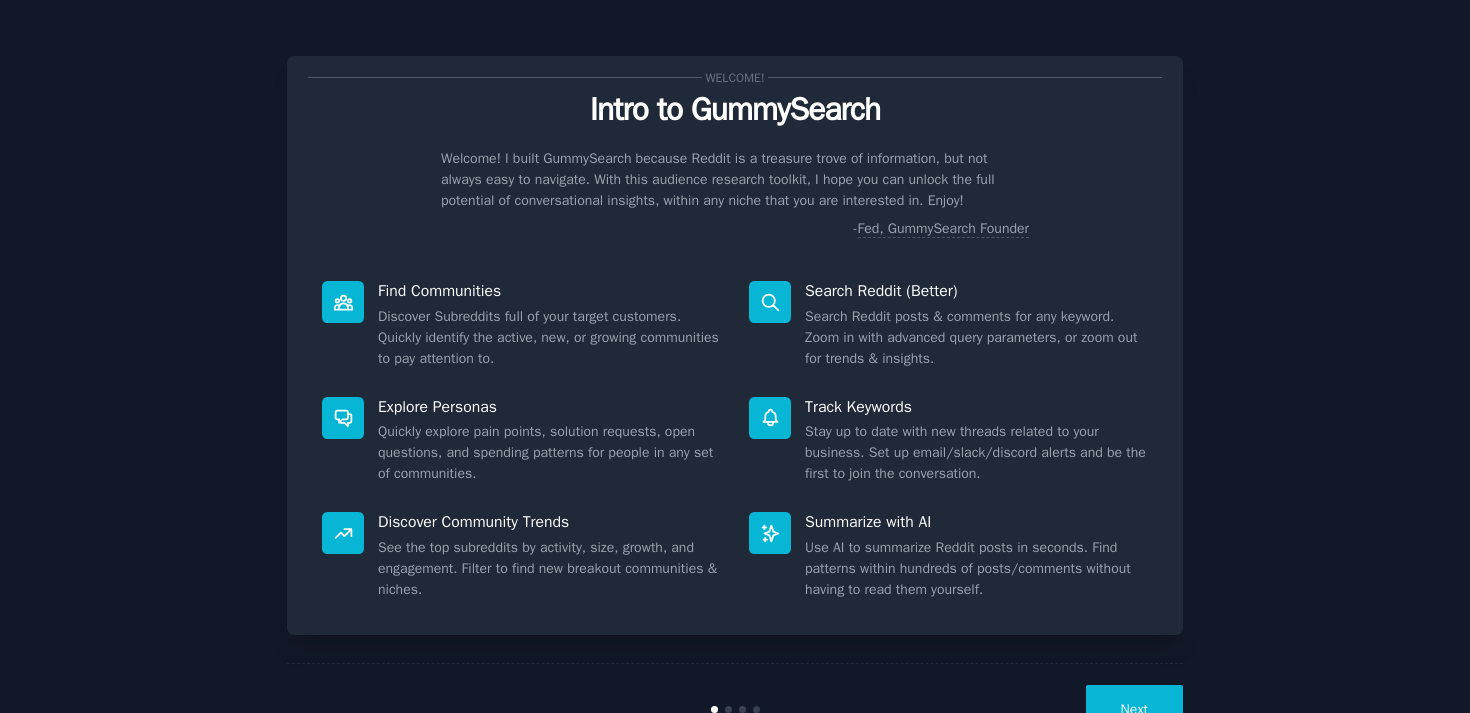 scroll, scrollTop: 0, scrollLeft: 0, axis: both 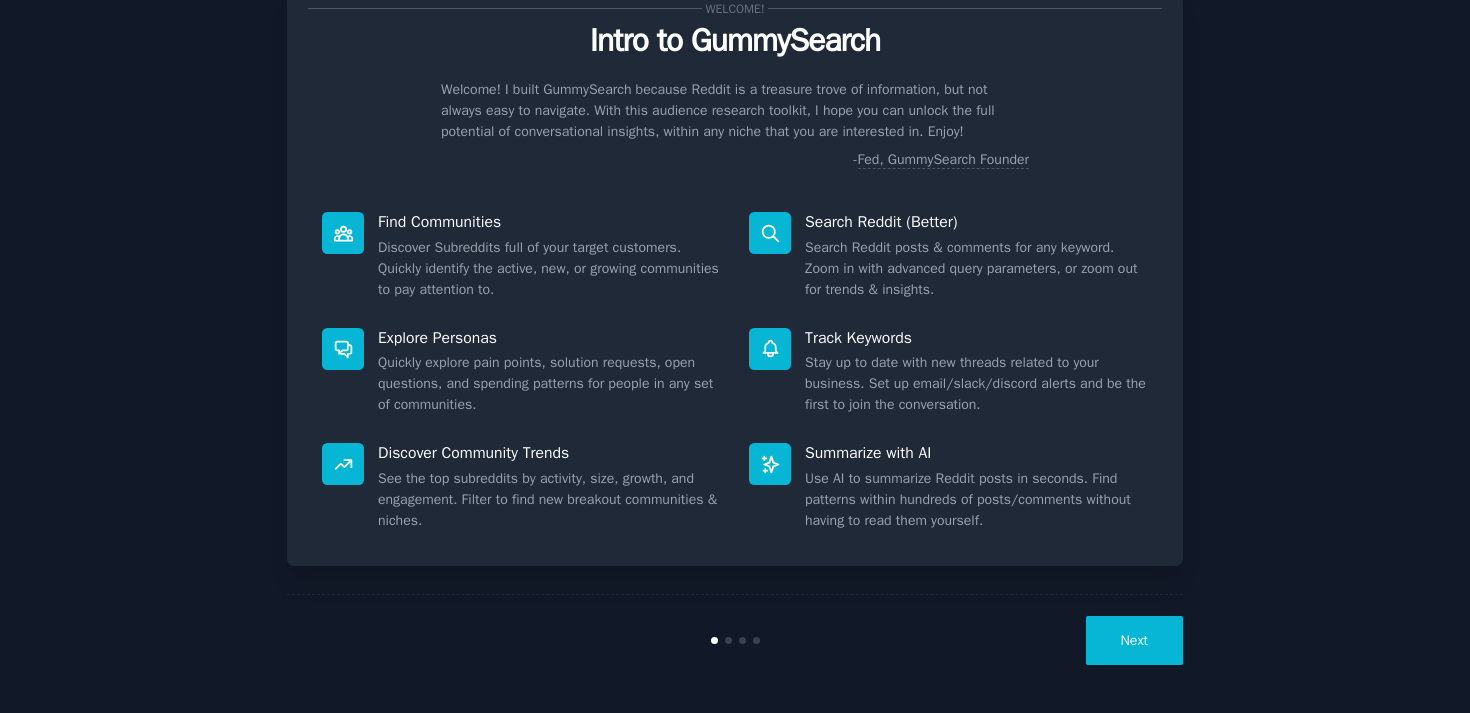 click on "Next" at bounding box center (1134, 640) 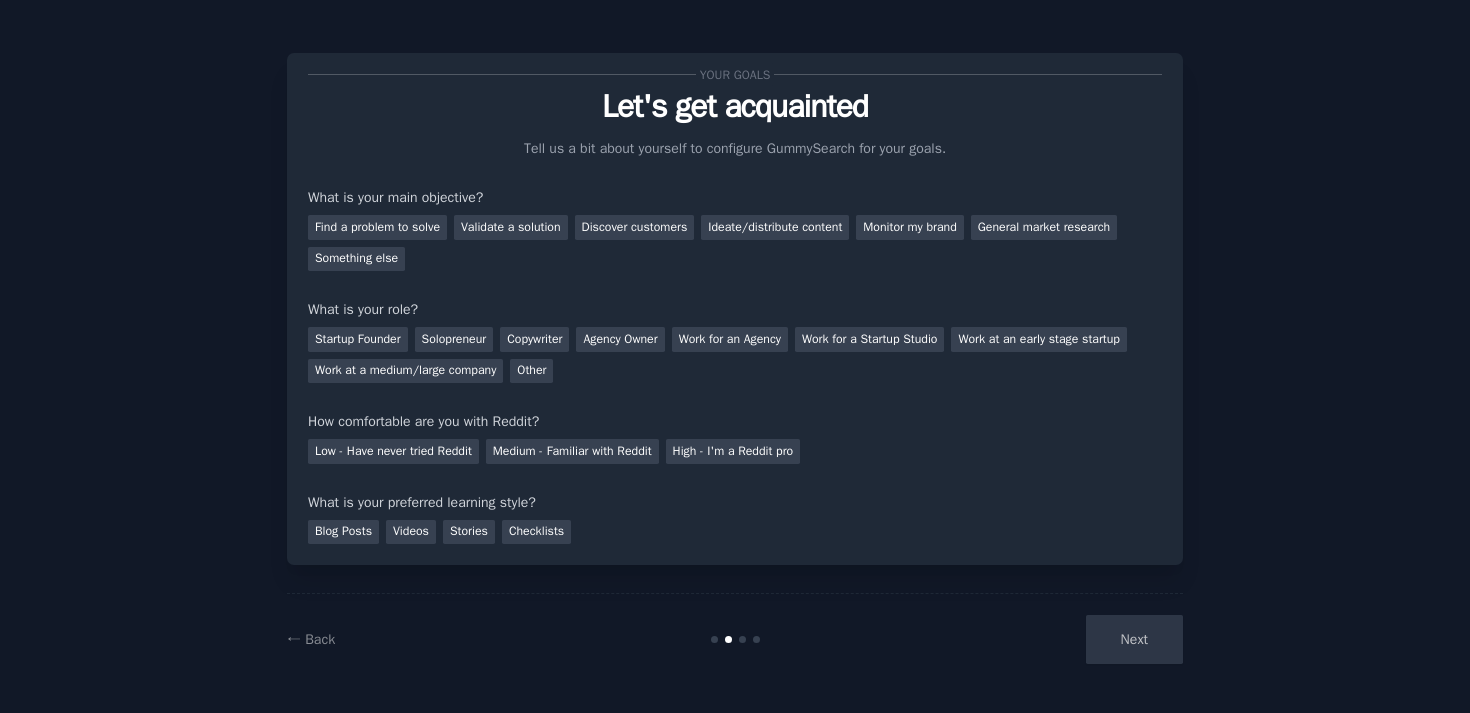 click on "Next" at bounding box center (1033, 639) 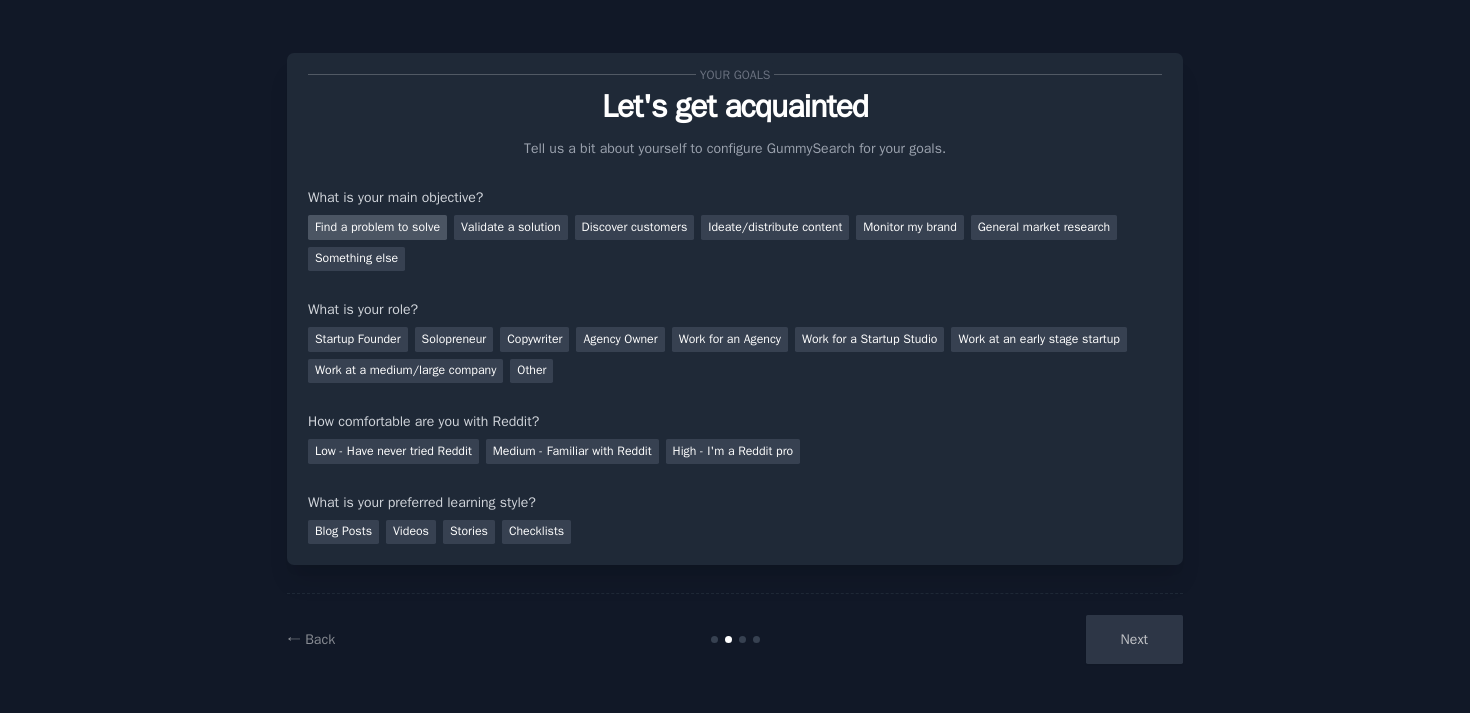 click on "Find a problem to solve" at bounding box center (377, 227) 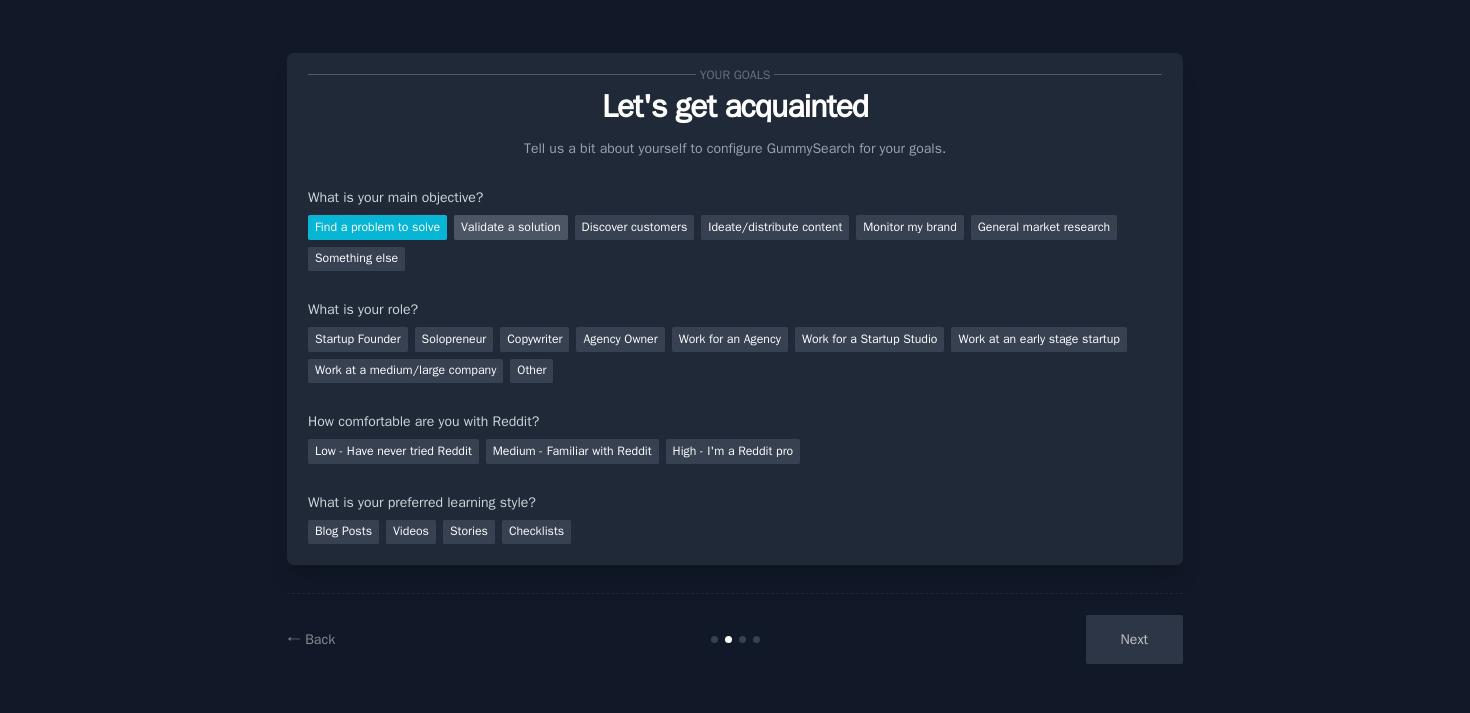 click on "Validate a solution" at bounding box center [511, 227] 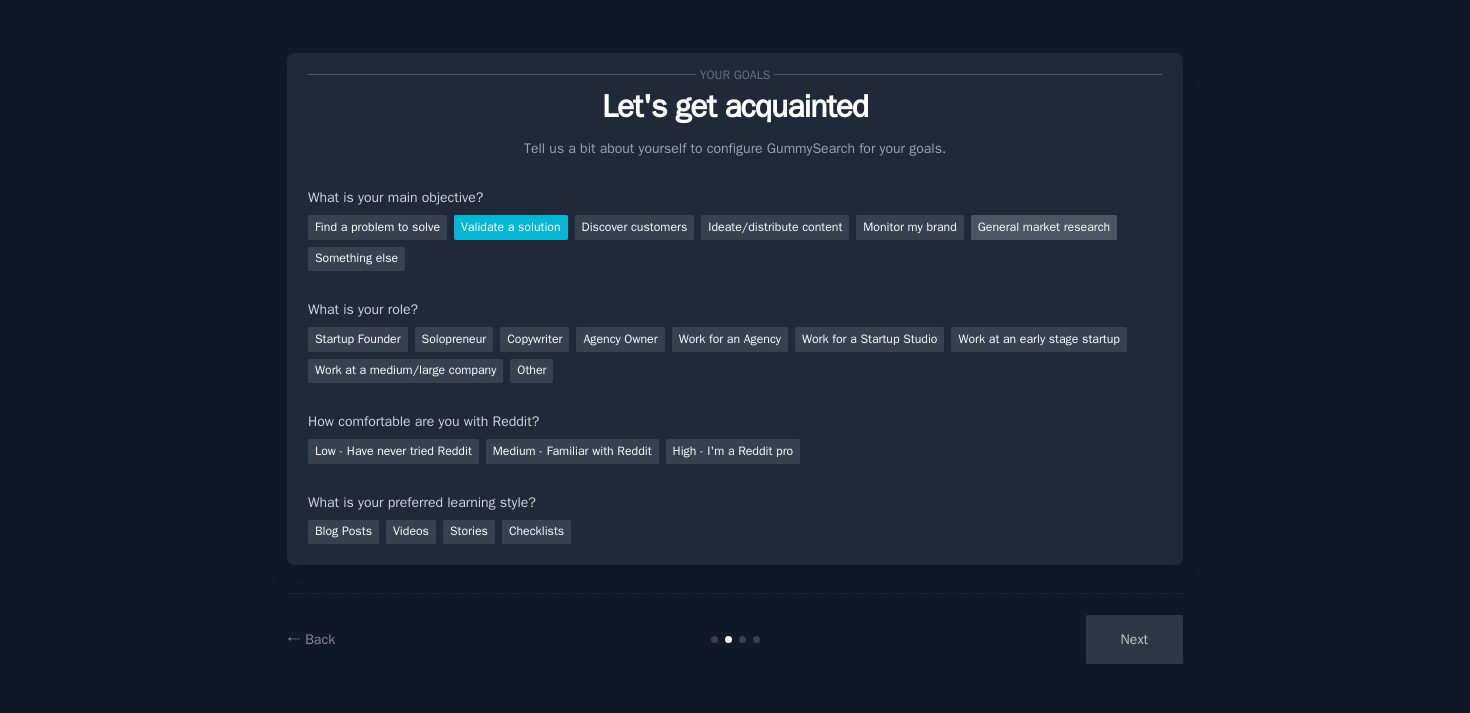 click on "General market research" at bounding box center [1044, 227] 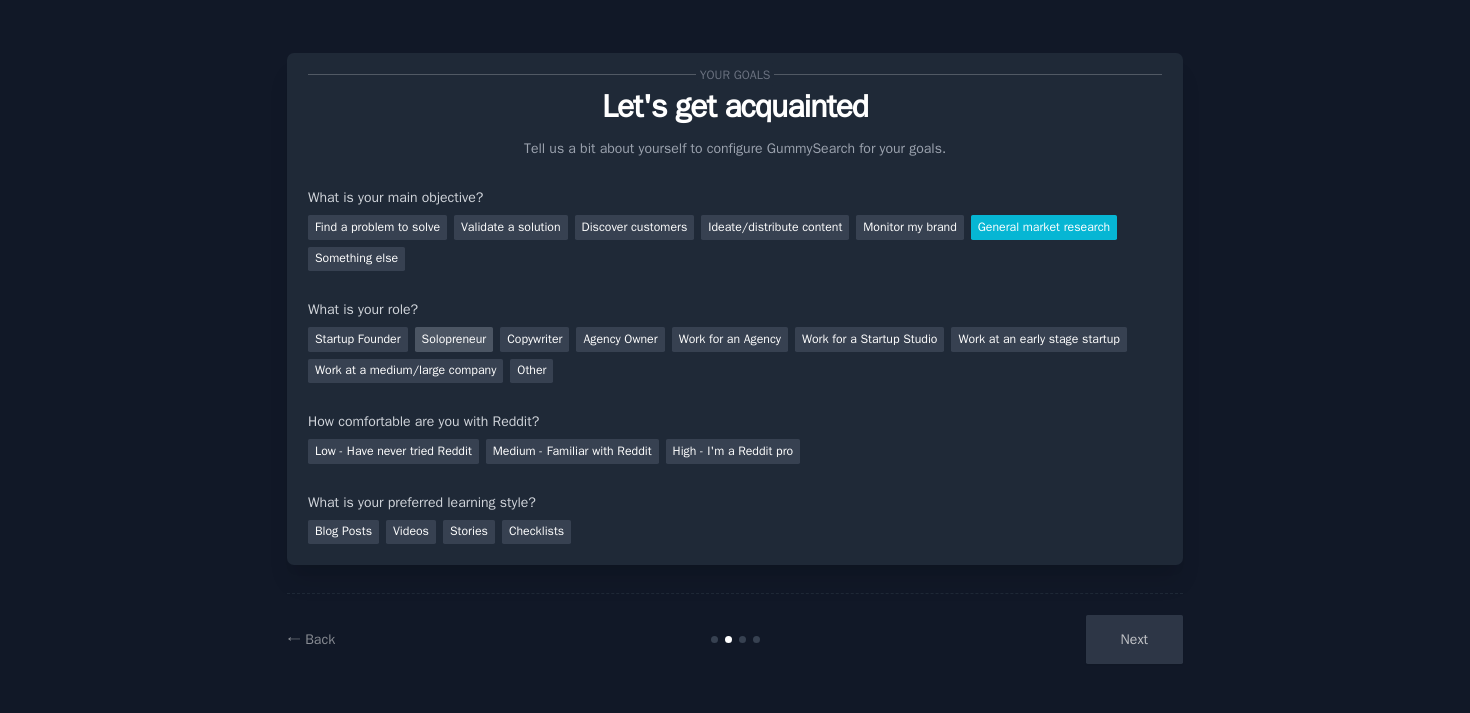 click on "Solopreneur" at bounding box center [454, 339] 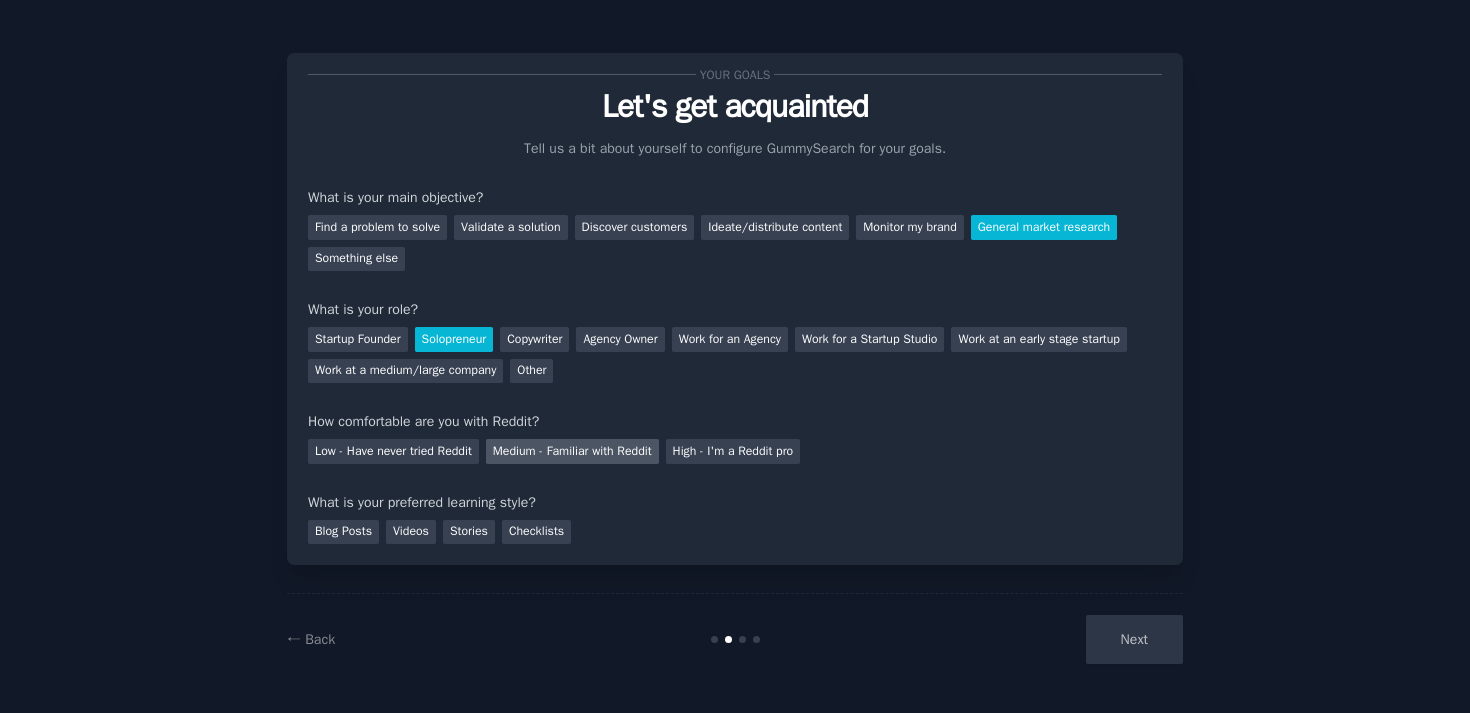click on "Medium - Familiar with Reddit" at bounding box center [572, 451] 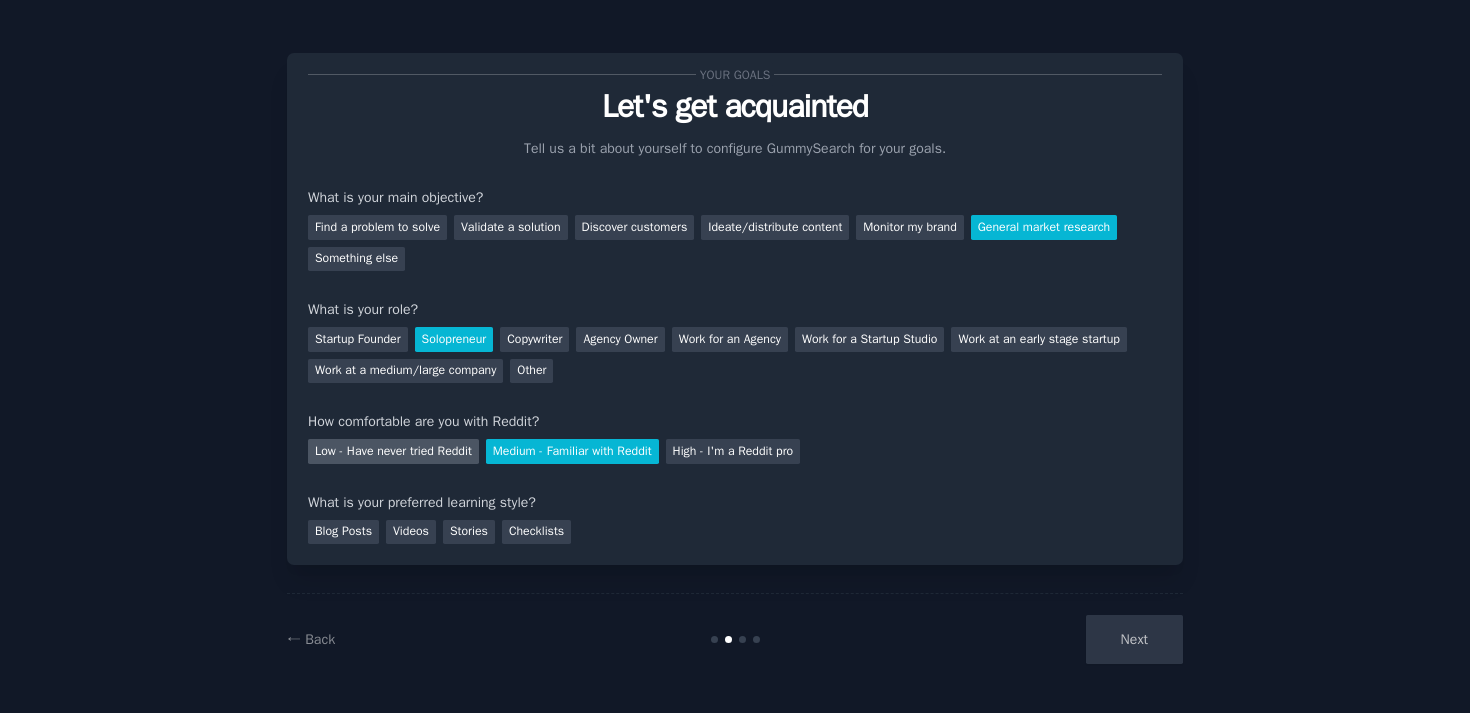 click on "Low - Have never tried Reddit" at bounding box center [393, 451] 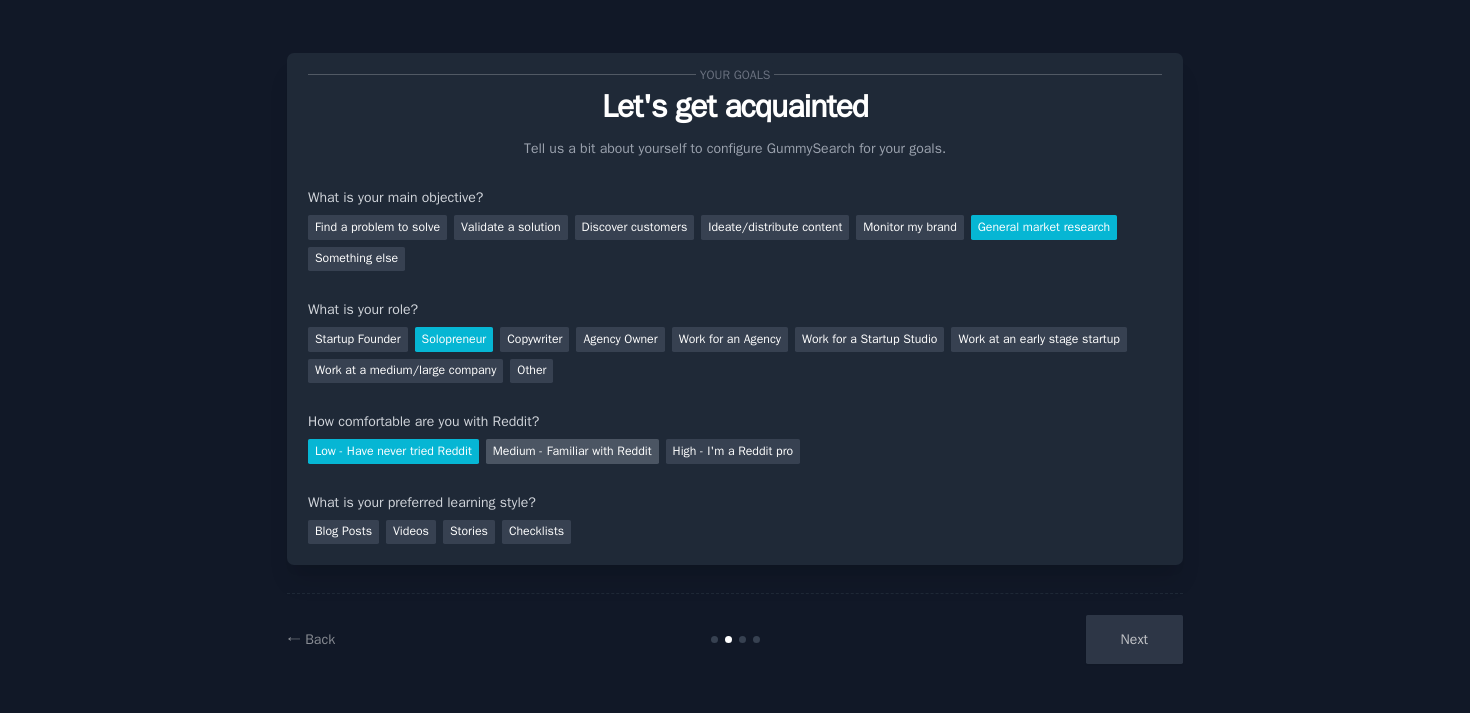 click on "Medium - Familiar with Reddit" at bounding box center (572, 451) 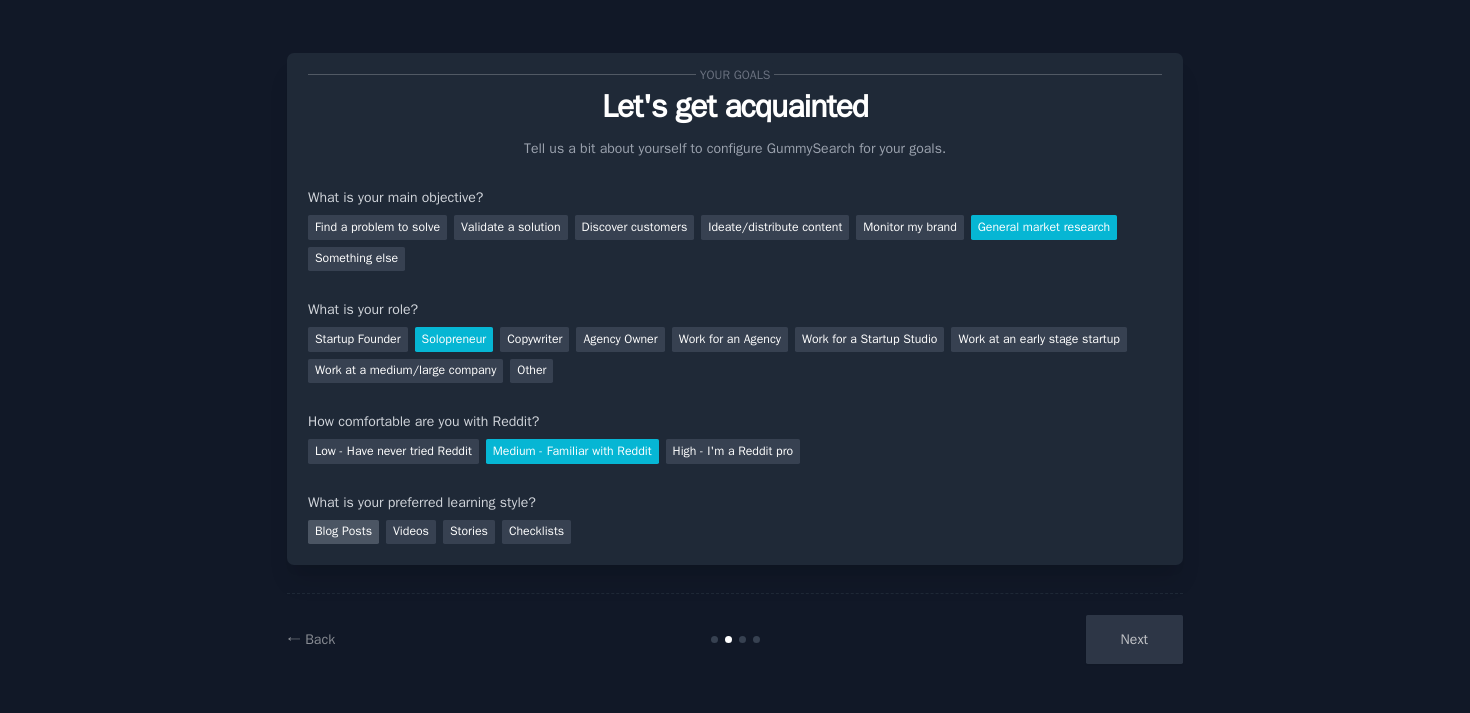 click on "Blog Posts" at bounding box center (343, 532) 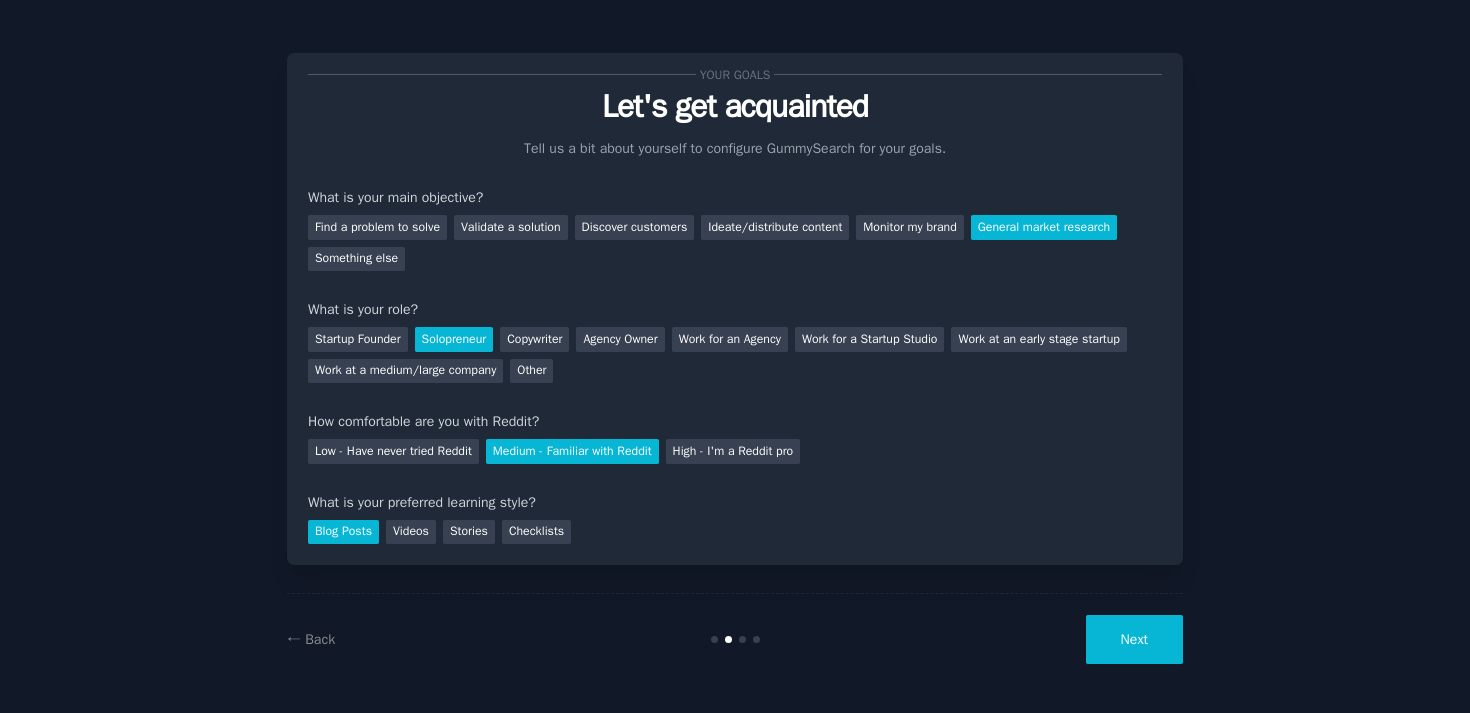 click on "Next" at bounding box center (1134, 639) 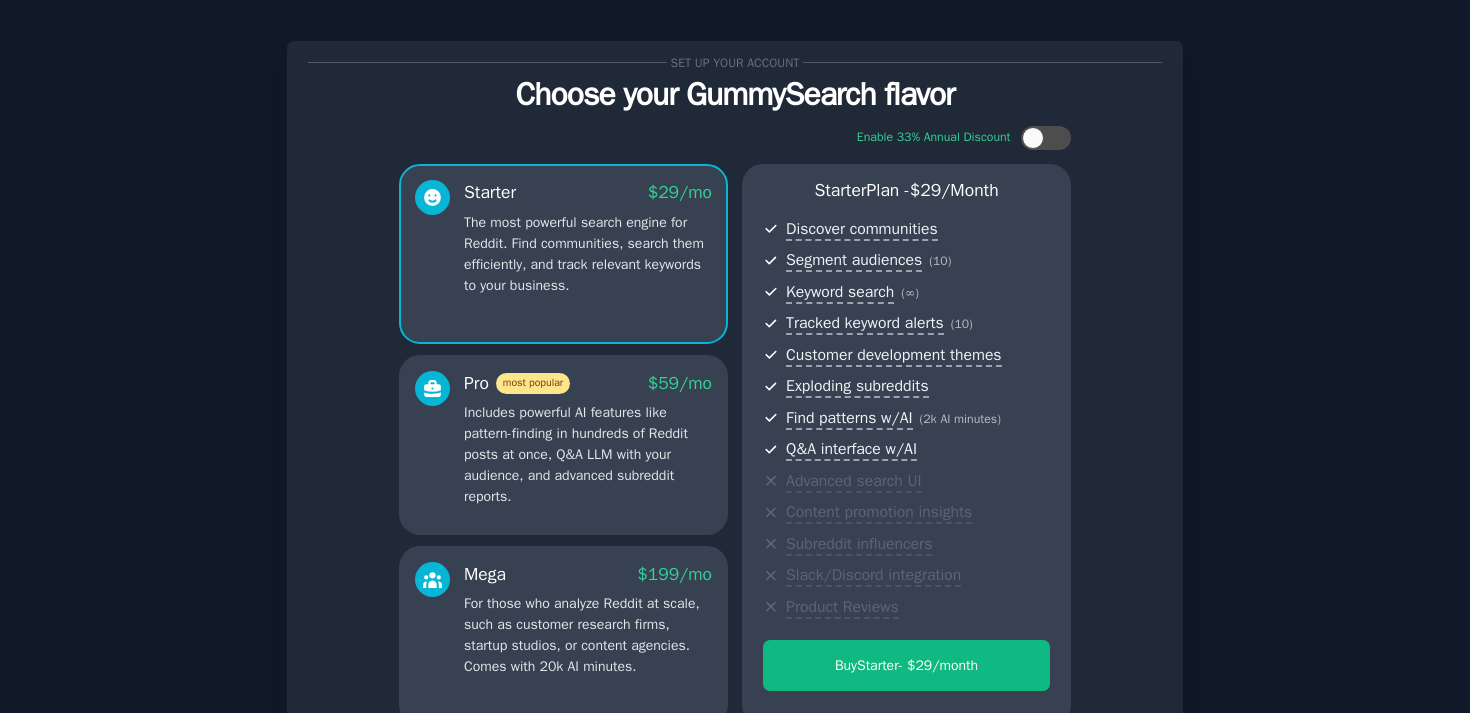 scroll, scrollTop: 18, scrollLeft: 0, axis: vertical 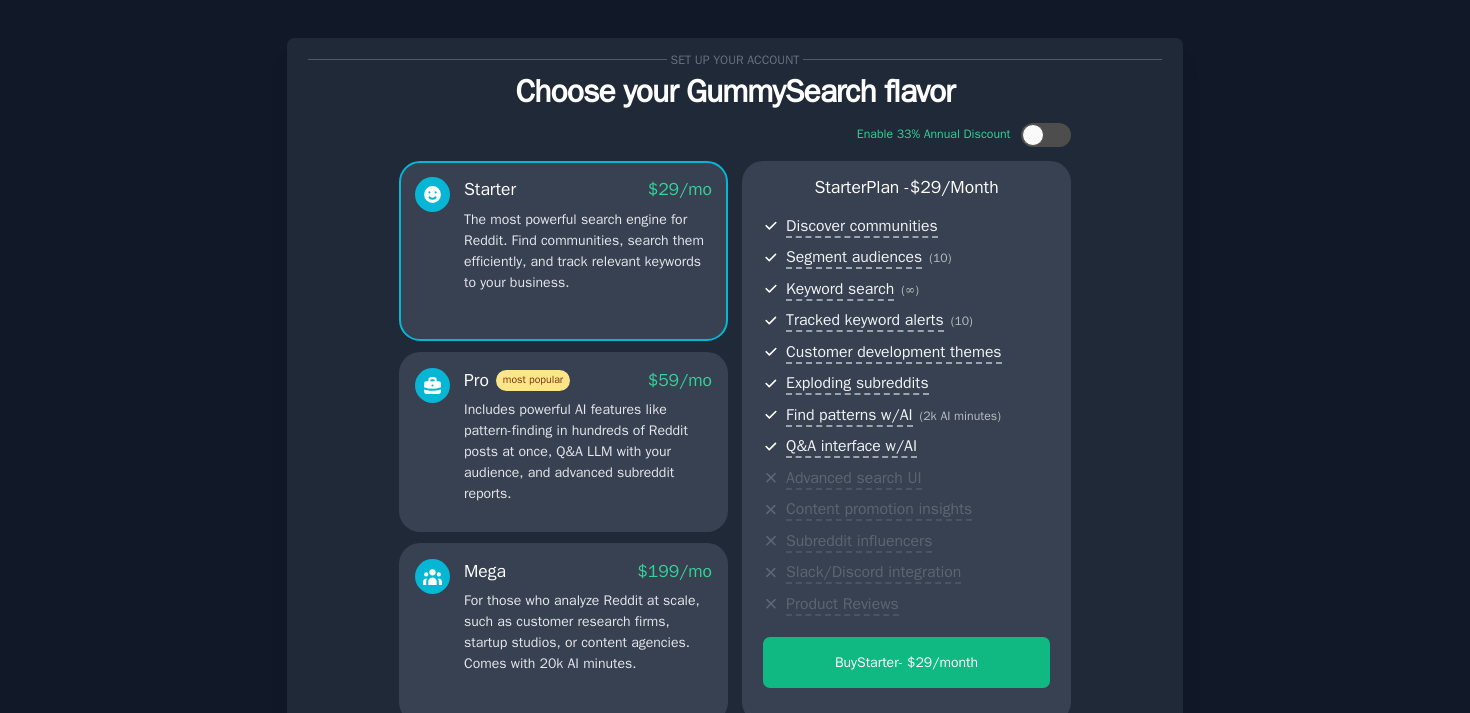 click on "Includes powerful AI features like pattern-finding in hundreds of Reddit posts at once, Q&A LLM with your audience, and advanced subreddit reports." at bounding box center (588, 451) 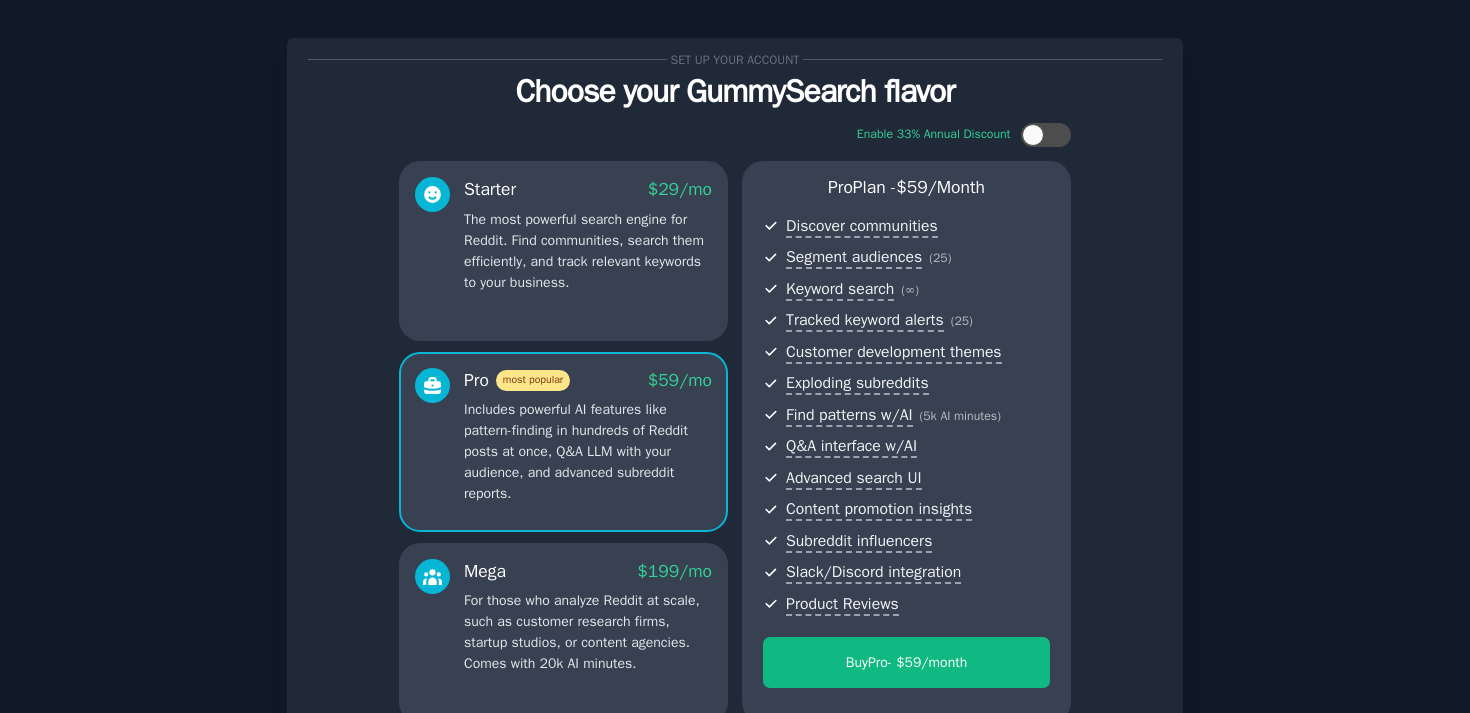 click on "Starter $ 29 /mo The most powerful search engine for Reddit. Find communities, search them efficiently, and track relevant keywords to your business." at bounding box center (563, 251) 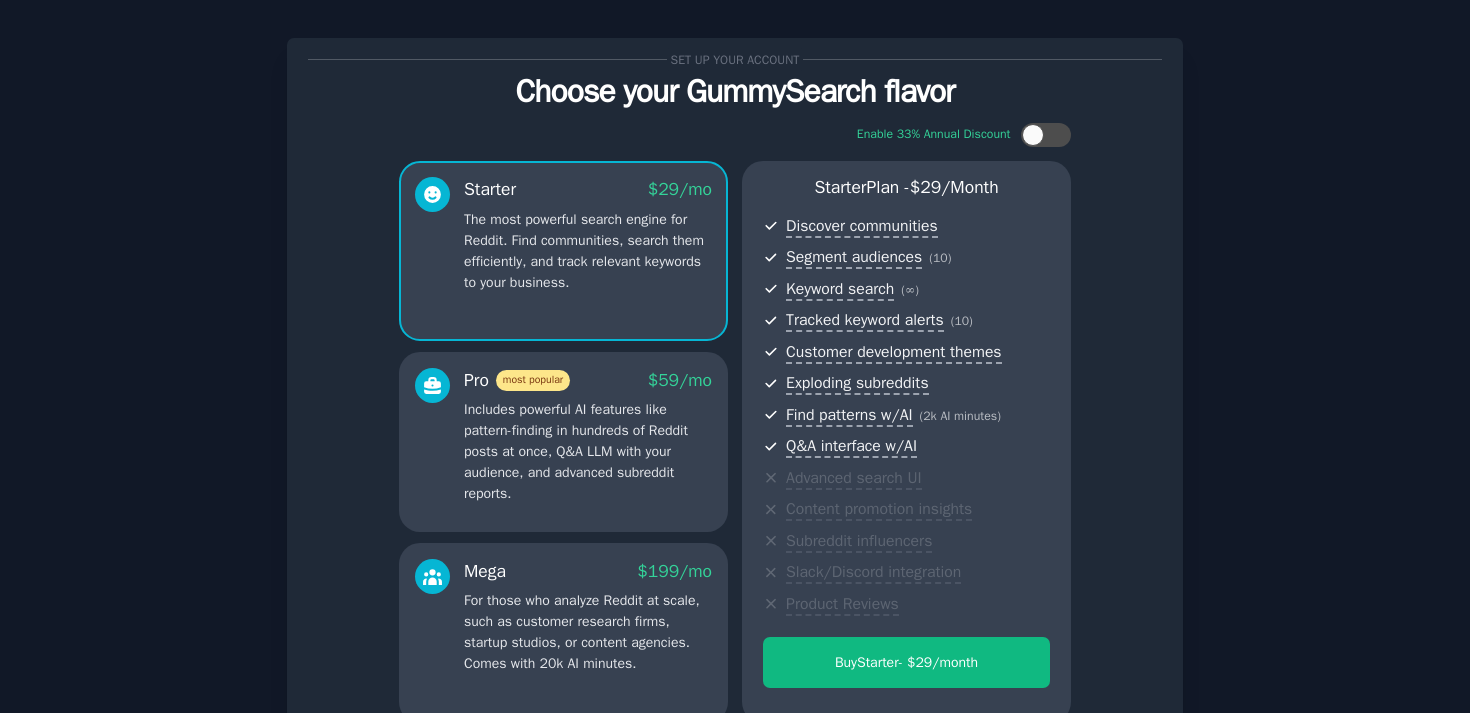 click on "Pro most popular $ 59 /mo Includes powerful AI features like pattern-finding in hundreds of Reddit posts at once, Q&A LLM with your audience, and advanced subreddit reports." at bounding box center [588, 436] 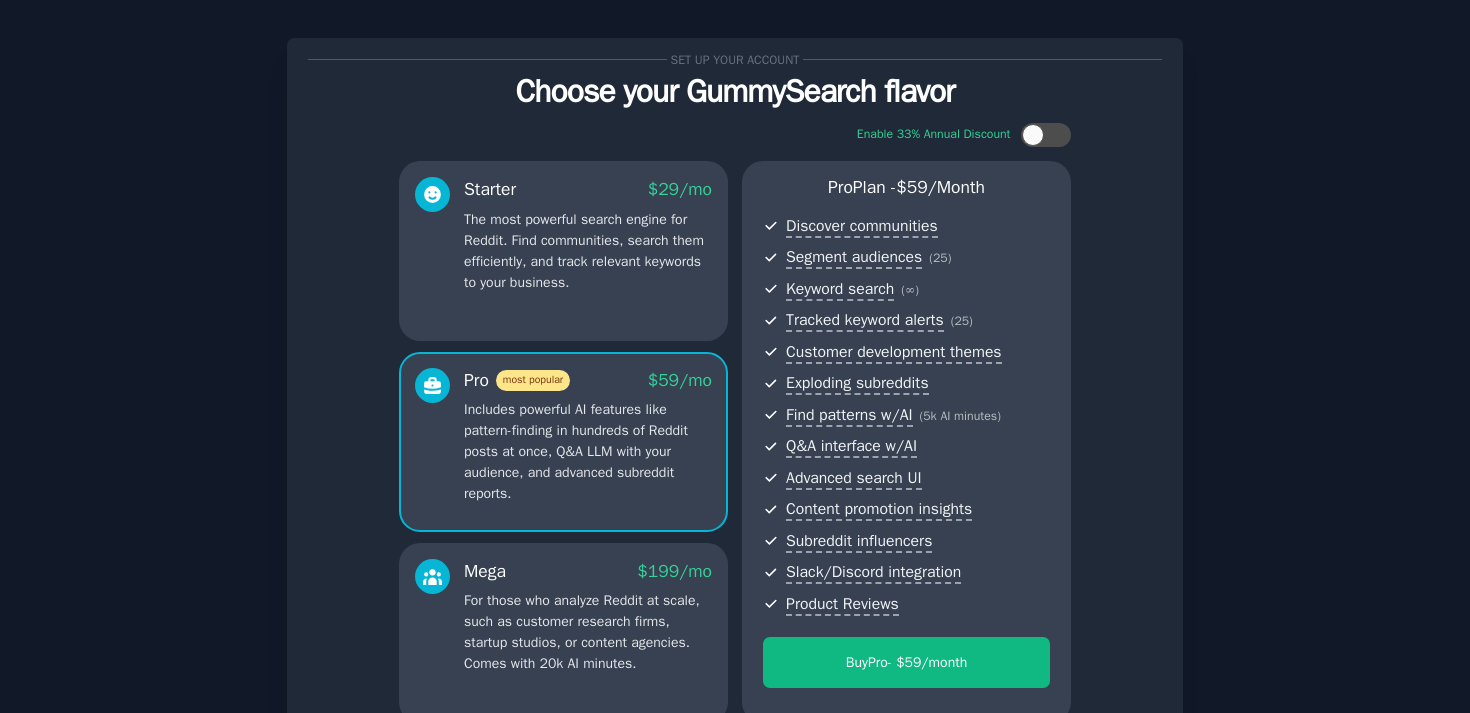 click on "Starter $ 29 /mo The most powerful search engine for Reddit. Find communities, search them efficiently, and track relevant keywords to your business." at bounding box center [563, 251] 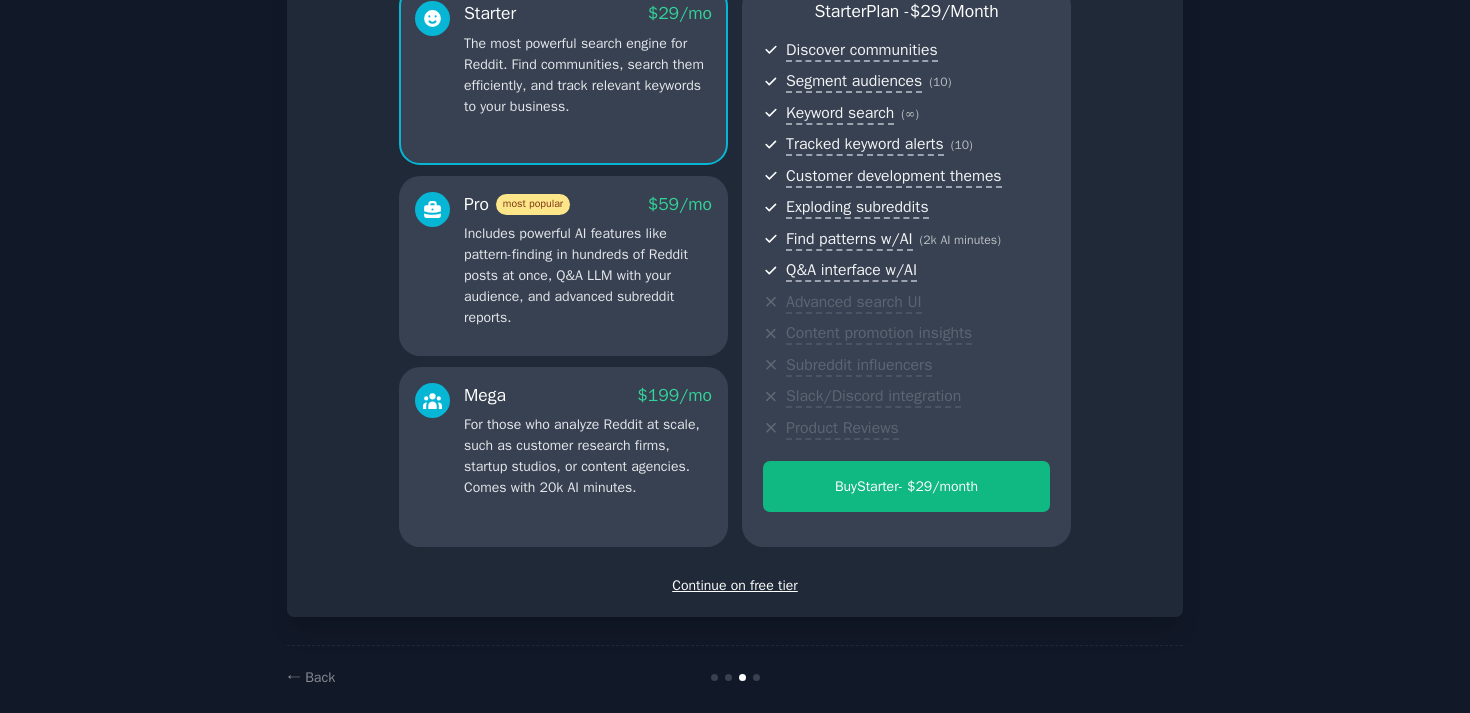 scroll, scrollTop: 218, scrollLeft: 0, axis: vertical 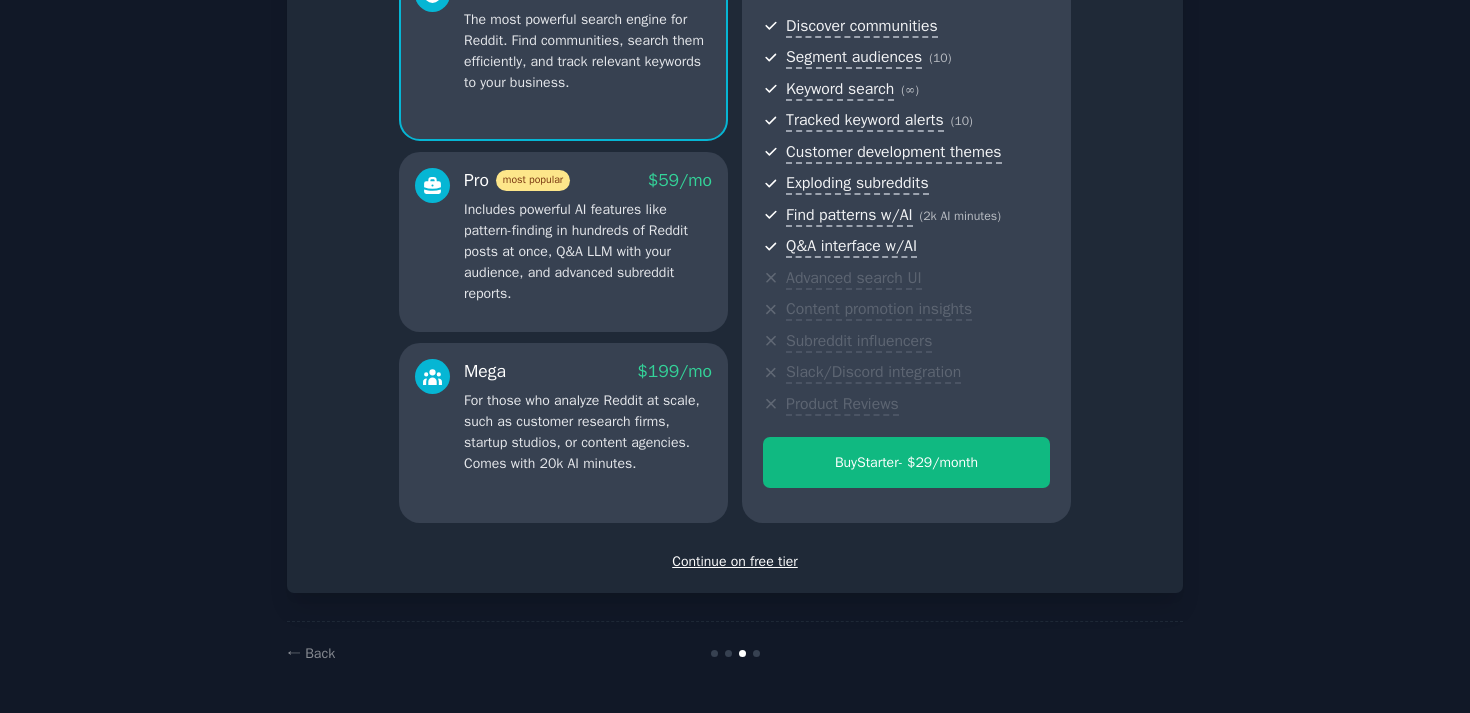 click on "Continue on free tier" at bounding box center [735, 561] 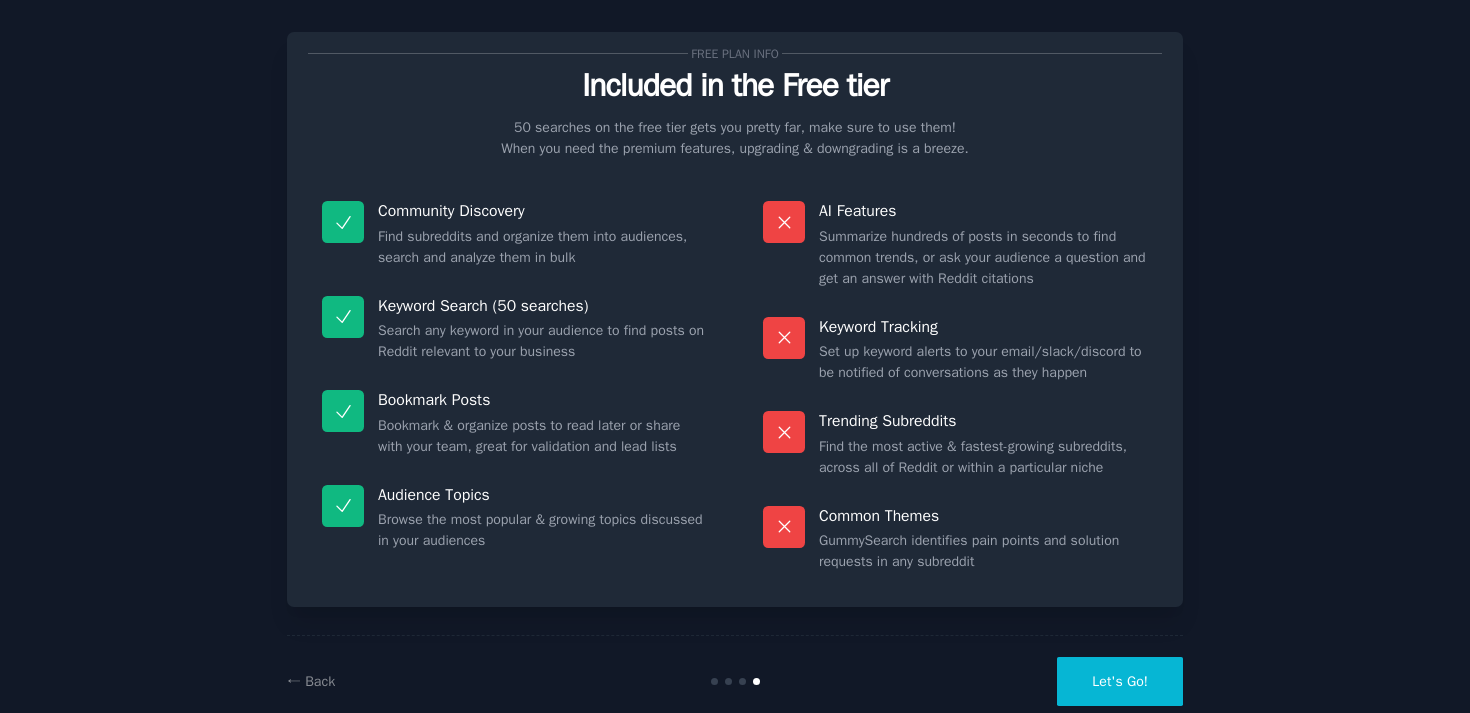 scroll, scrollTop: 22, scrollLeft: 0, axis: vertical 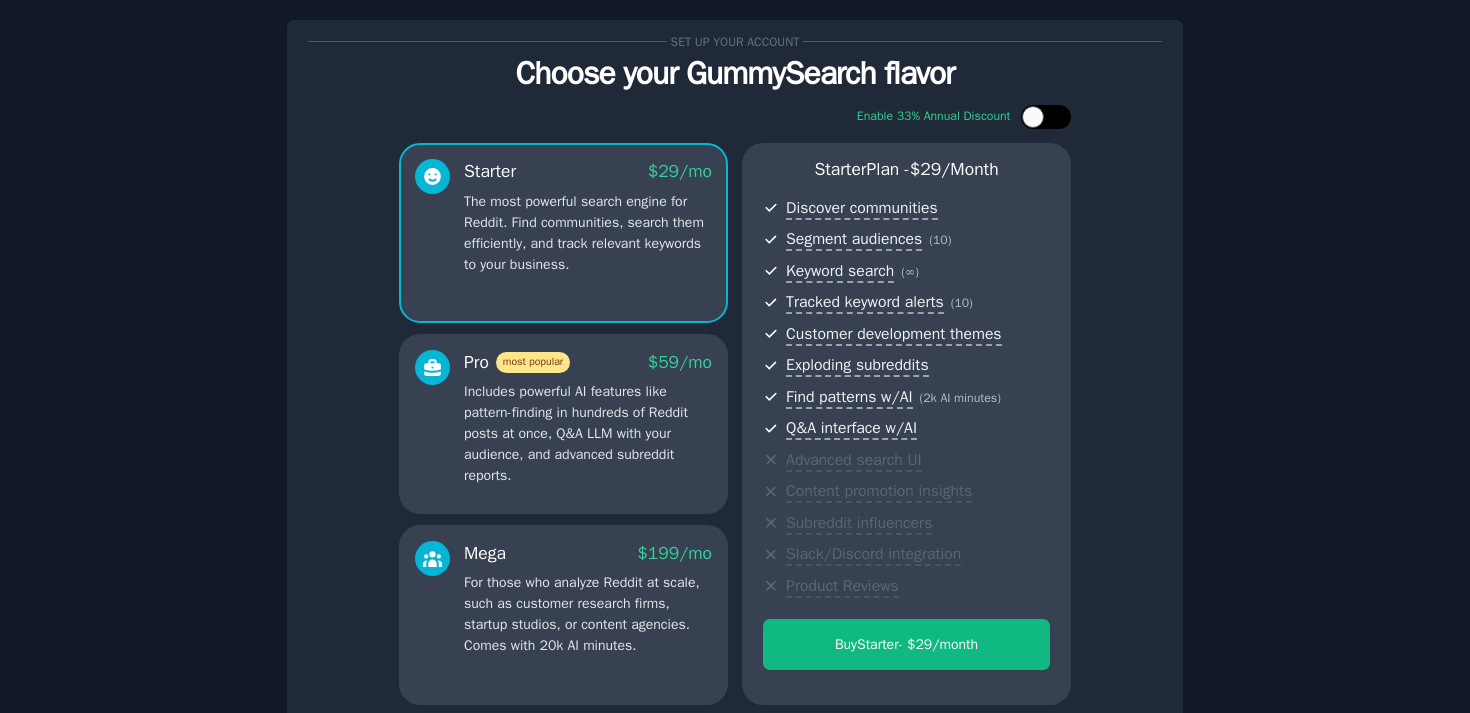 click at bounding box center [1046, 117] 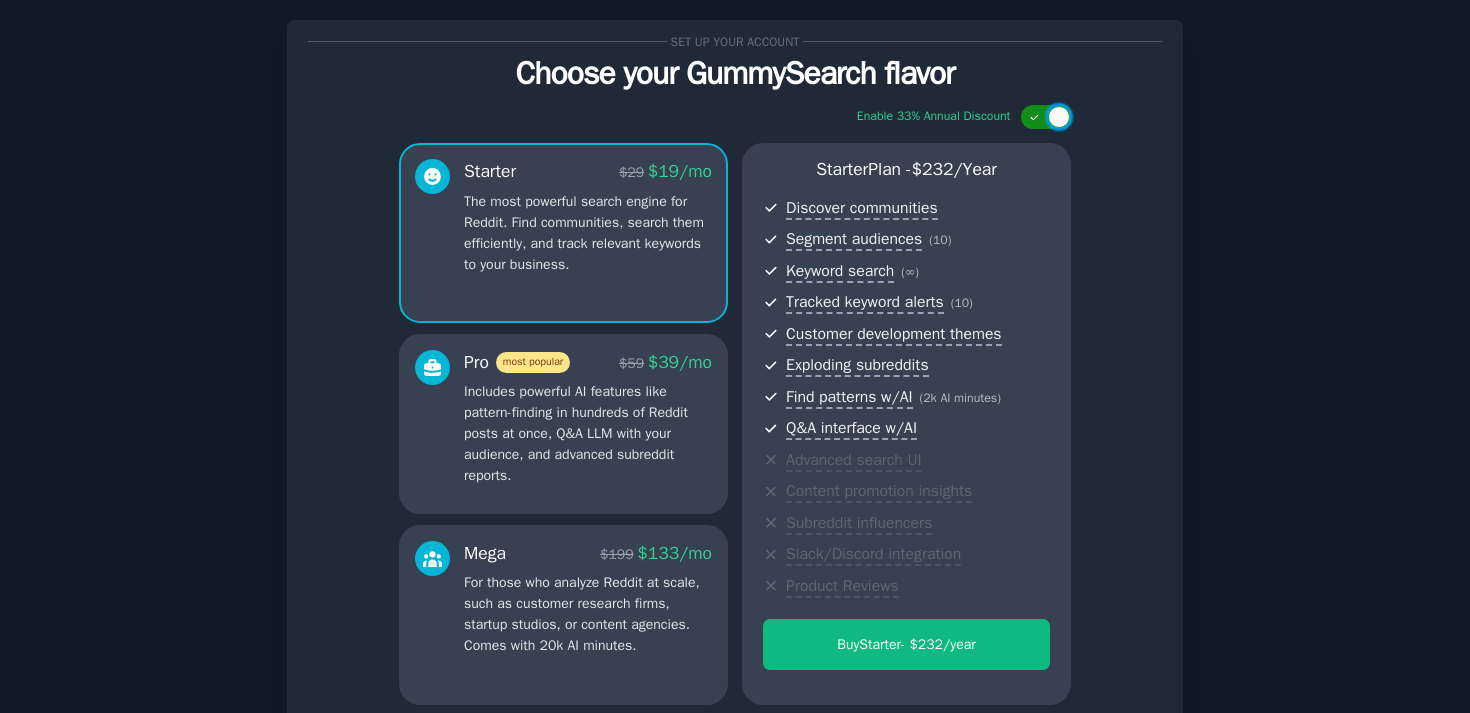click at bounding box center [1046, 117] 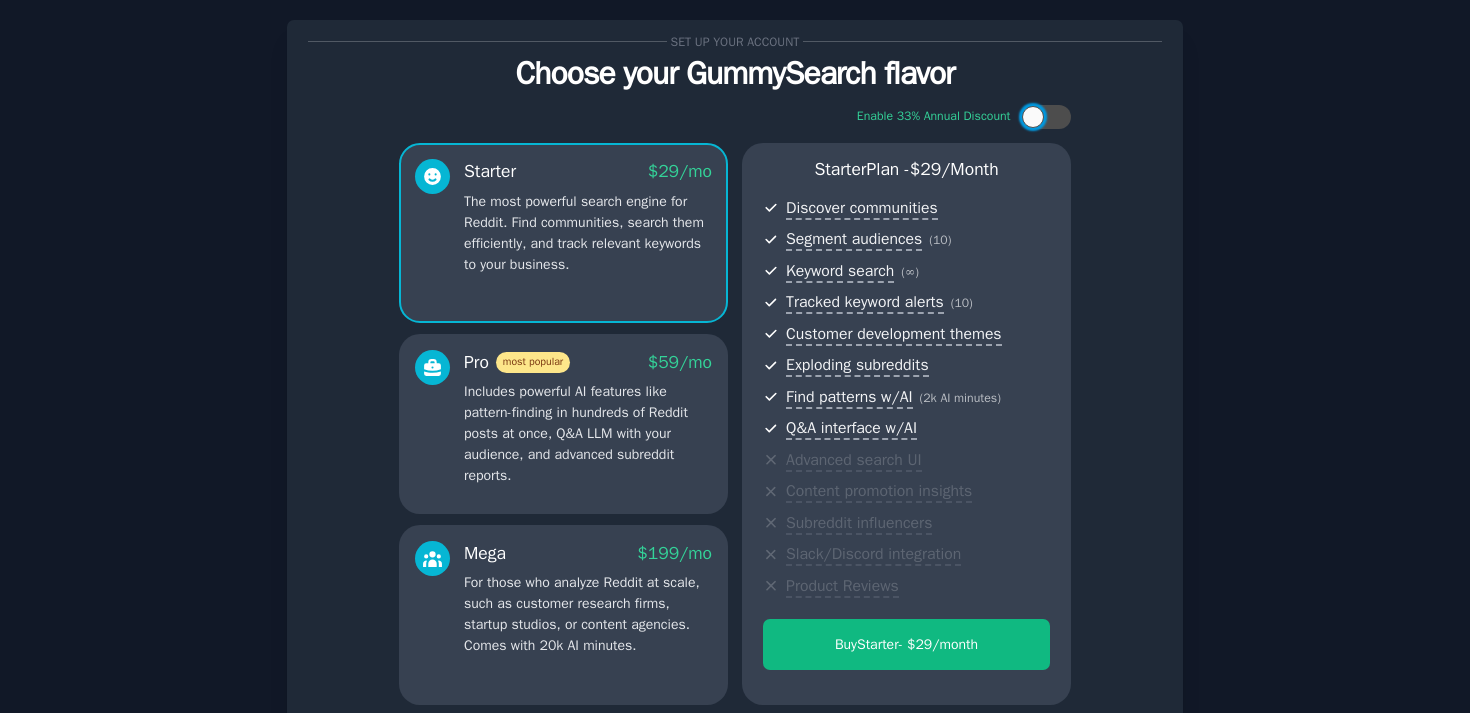 scroll, scrollTop: 218, scrollLeft: 0, axis: vertical 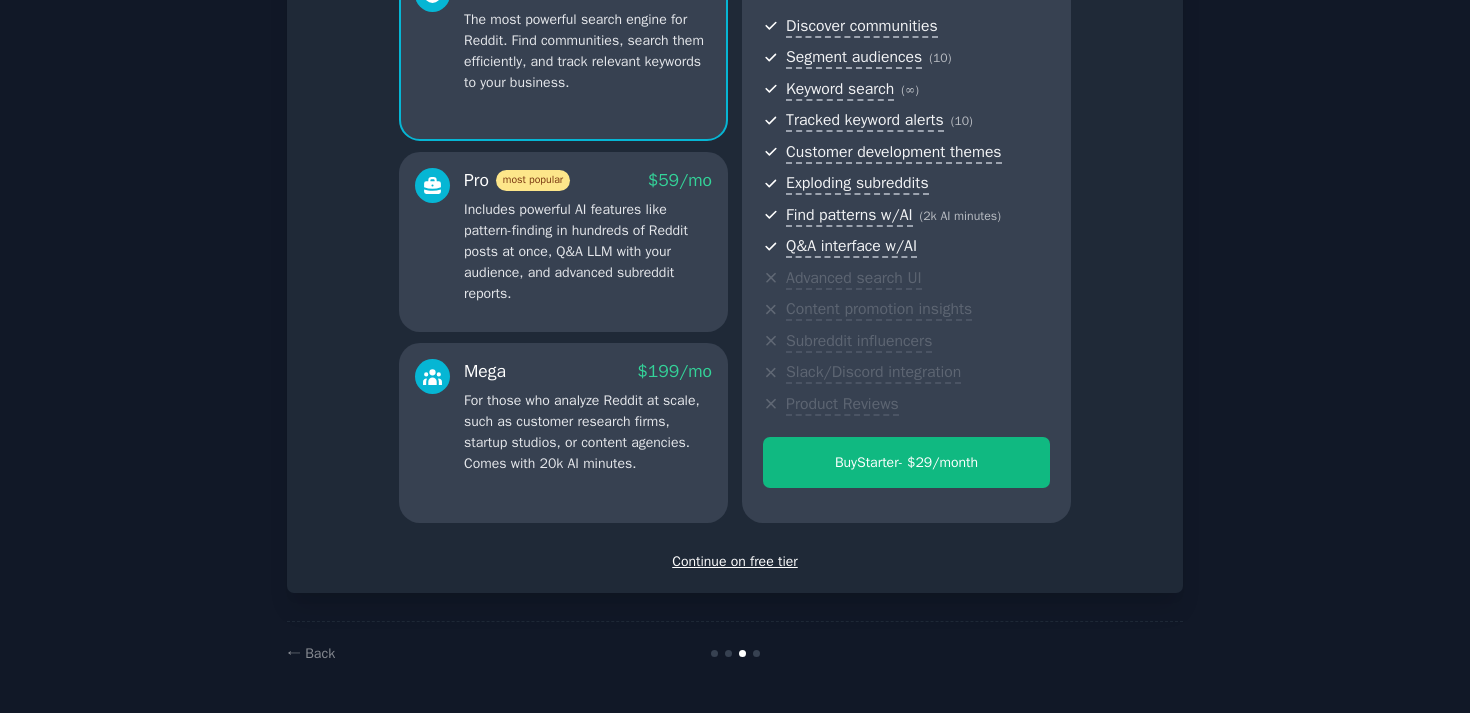 click on "Continue on free tier" at bounding box center [735, 561] 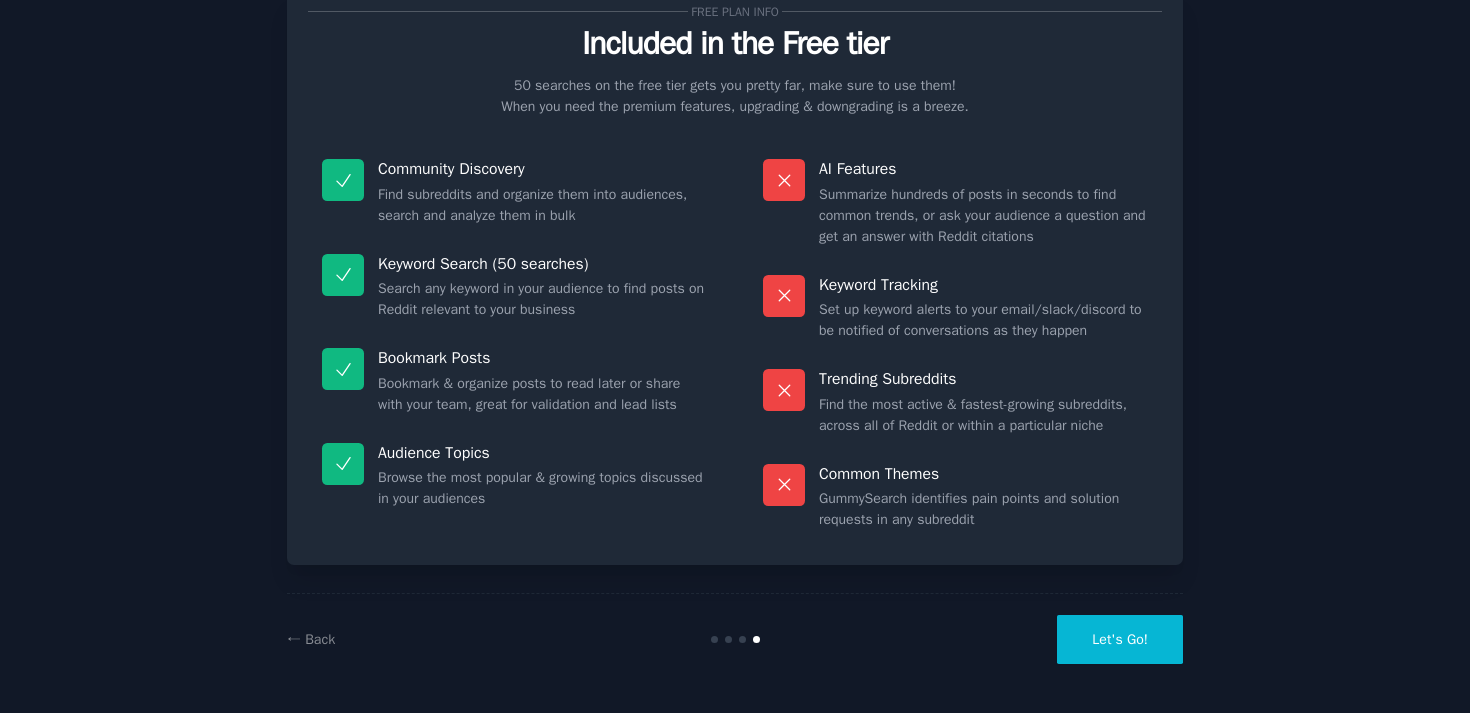 click on "Let's Go!" at bounding box center [1120, 639] 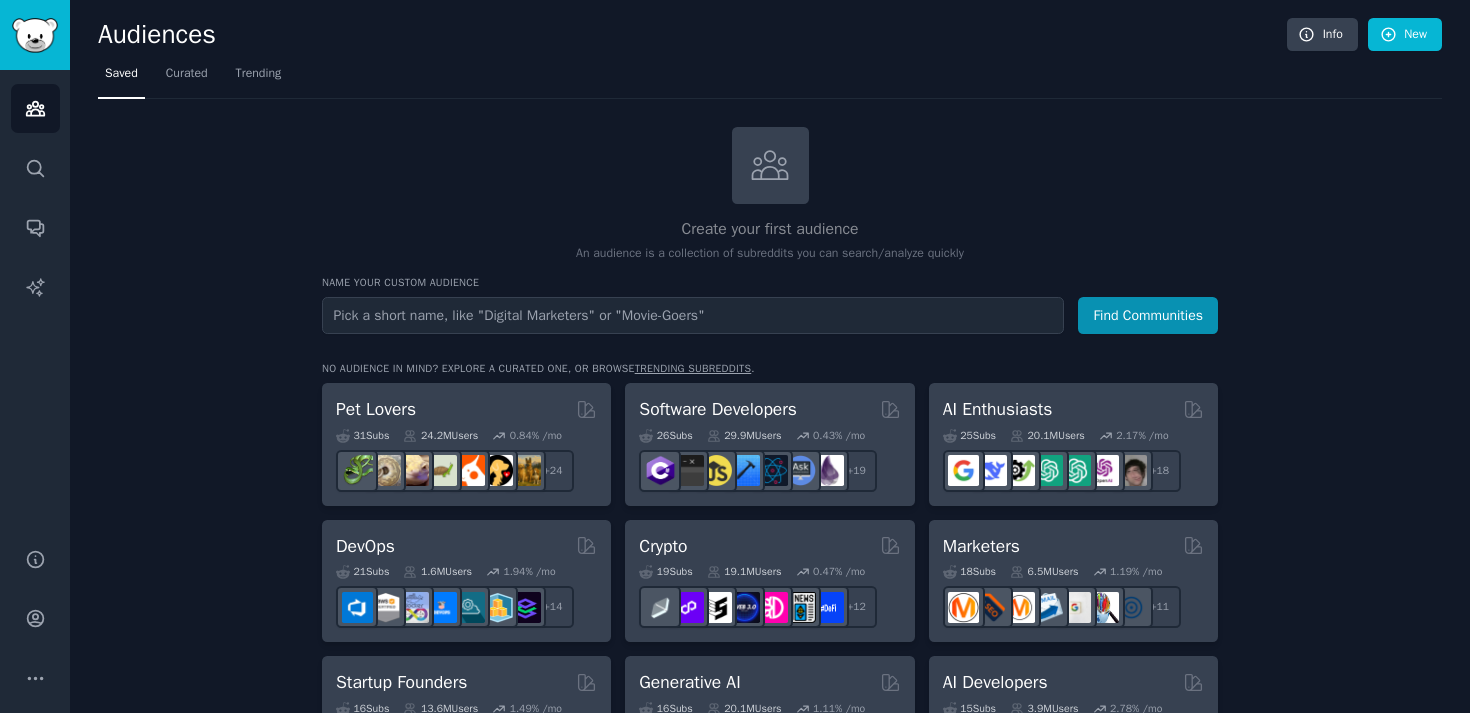 click at bounding box center [693, 315] 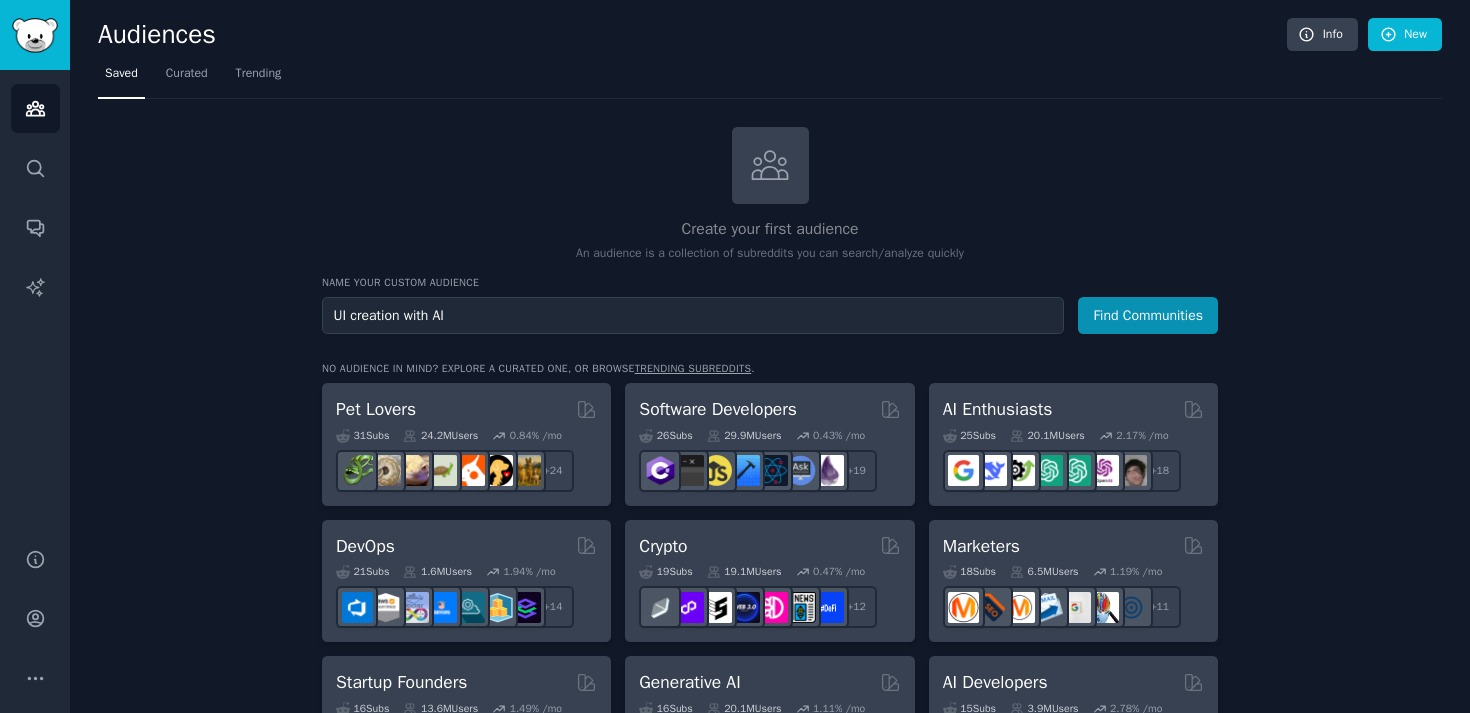 type on "UI creation with AI" 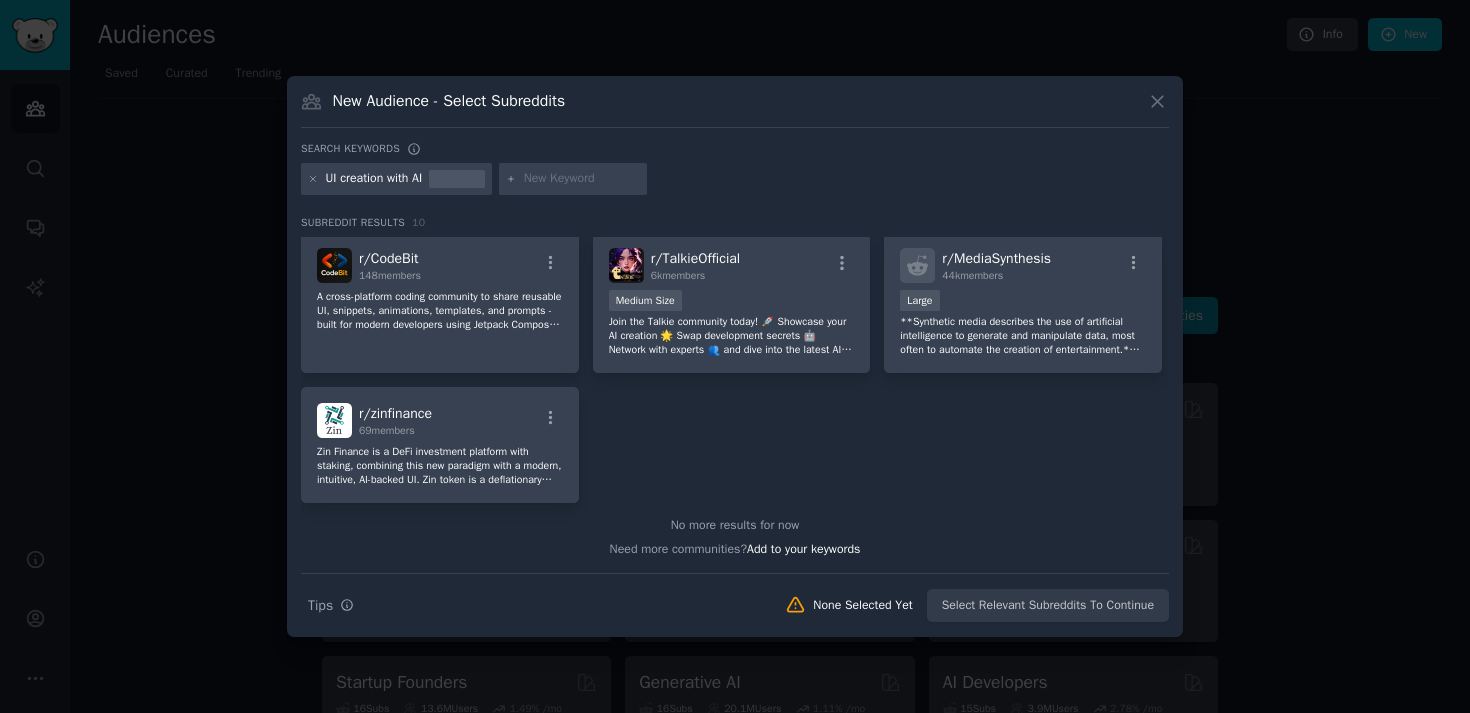scroll, scrollTop: 0, scrollLeft: 0, axis: both 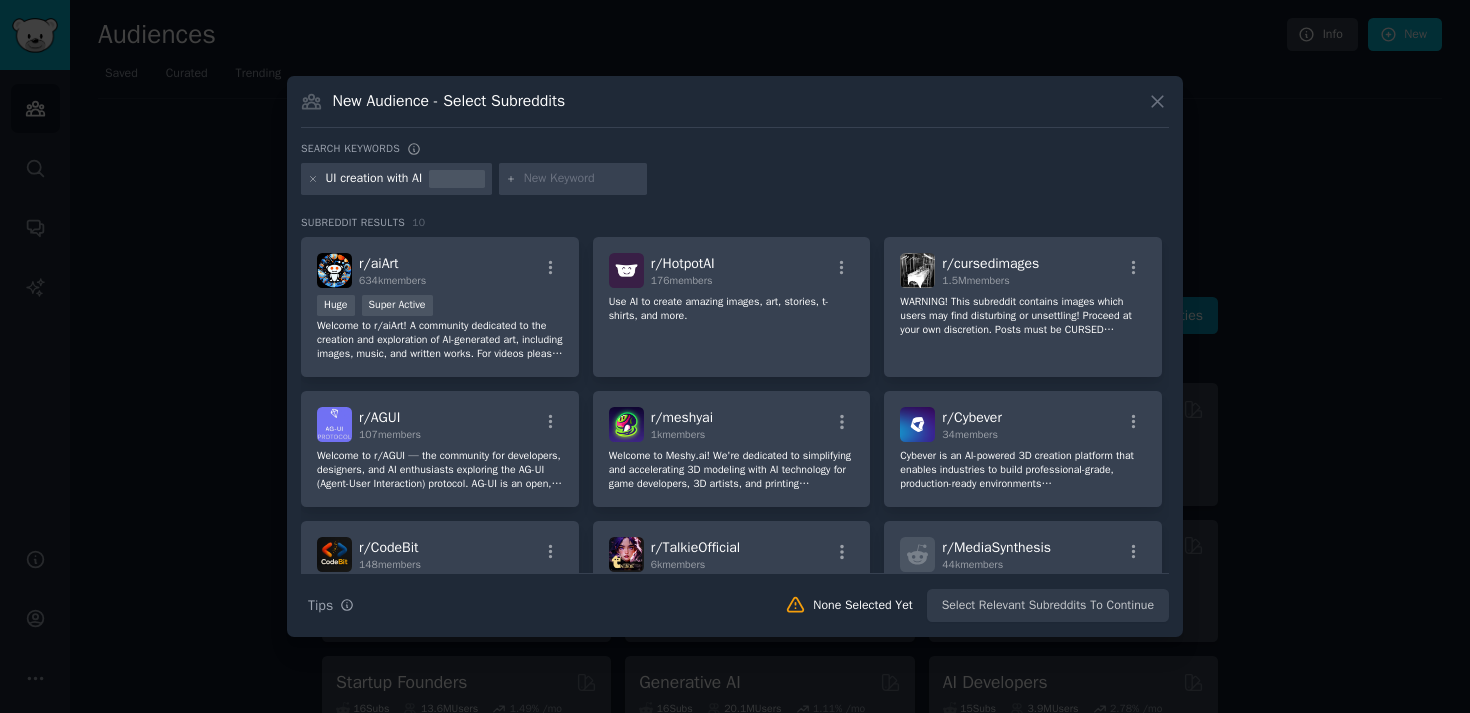click 